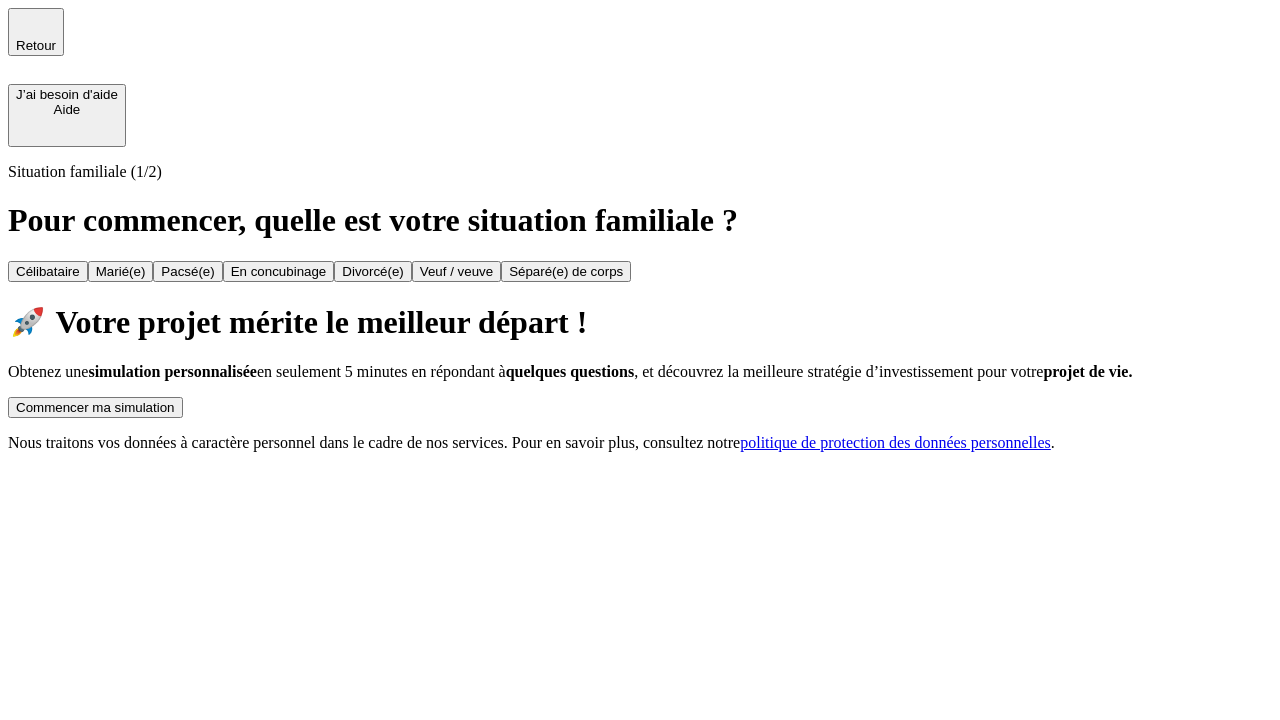 scroll, scrollTop: 0, scrollLeft: 0, axis: both 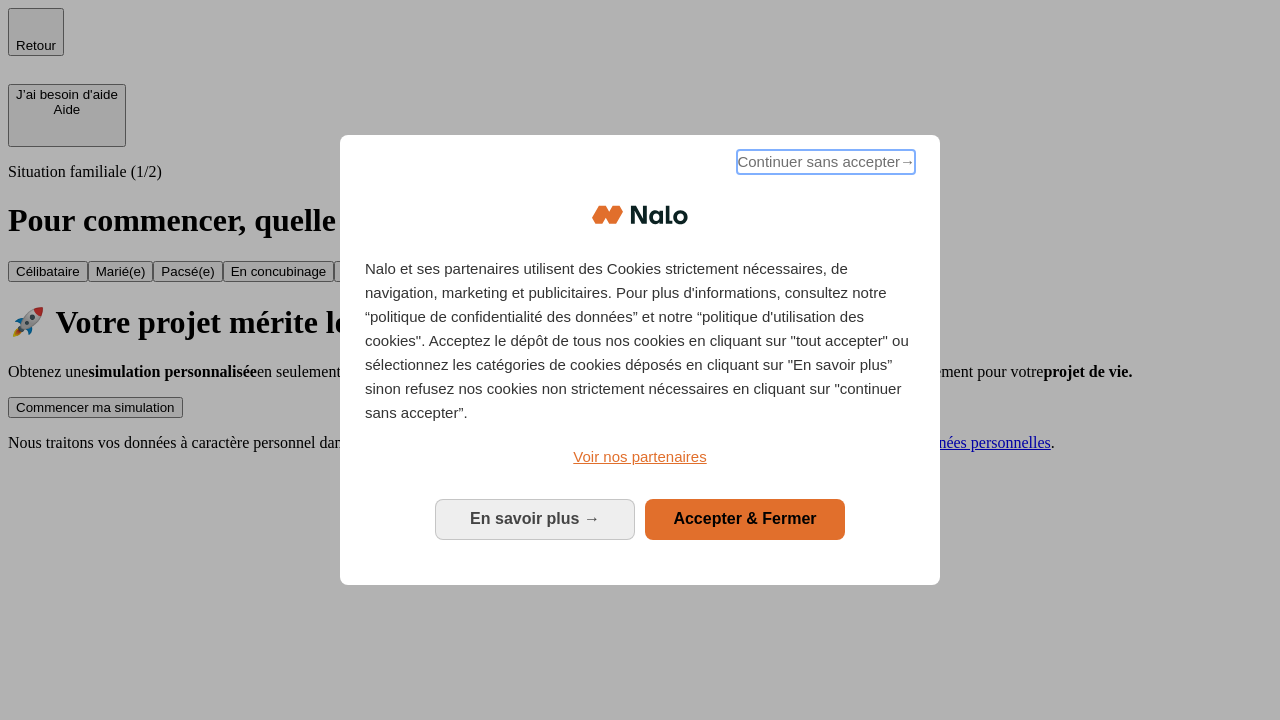 click on "Continuer sans accepter  →" at bounding box center (826, 162) 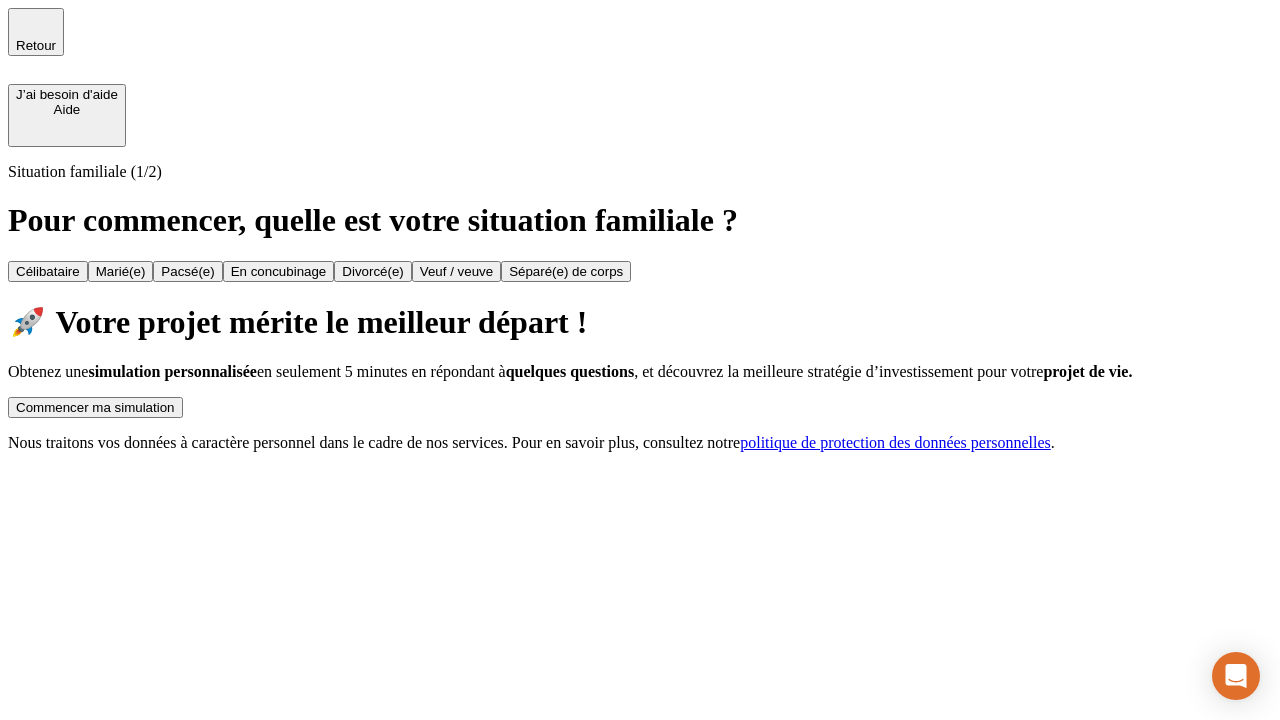 click on "Commencer ma simulation" at bounding box center (95, 407) 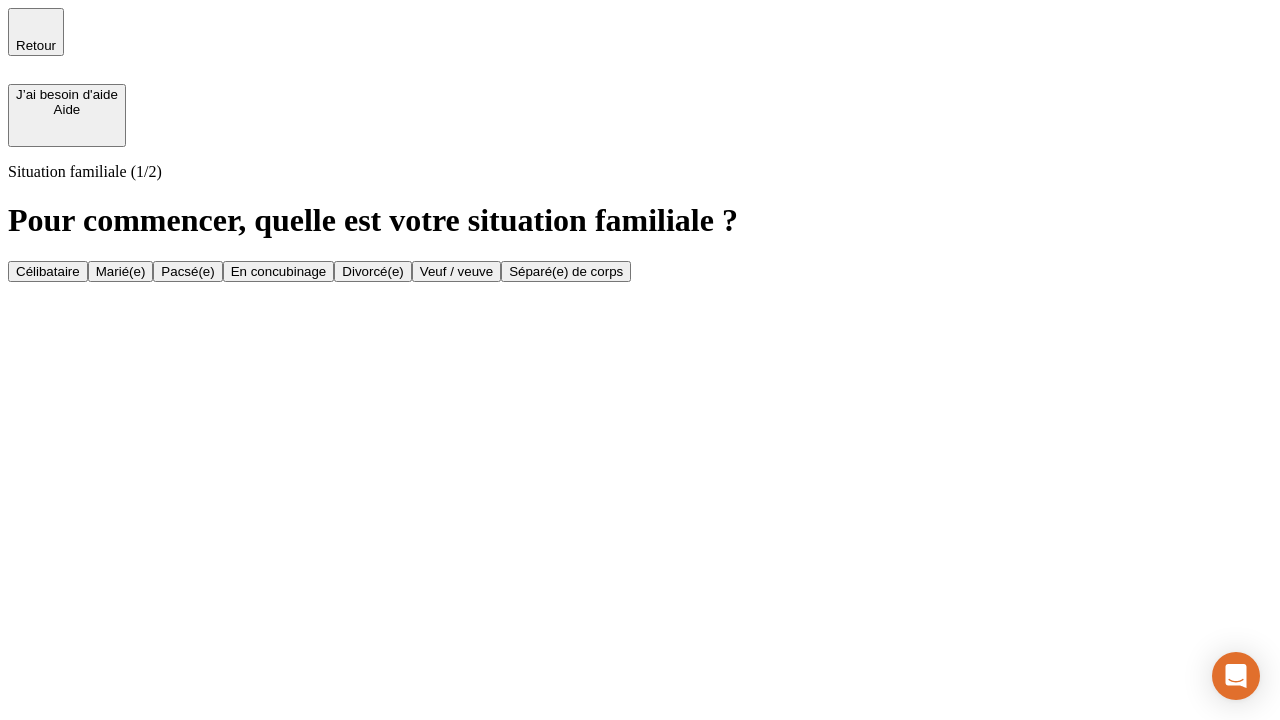 click on "Célibataire" at bounding box center [48, 271] 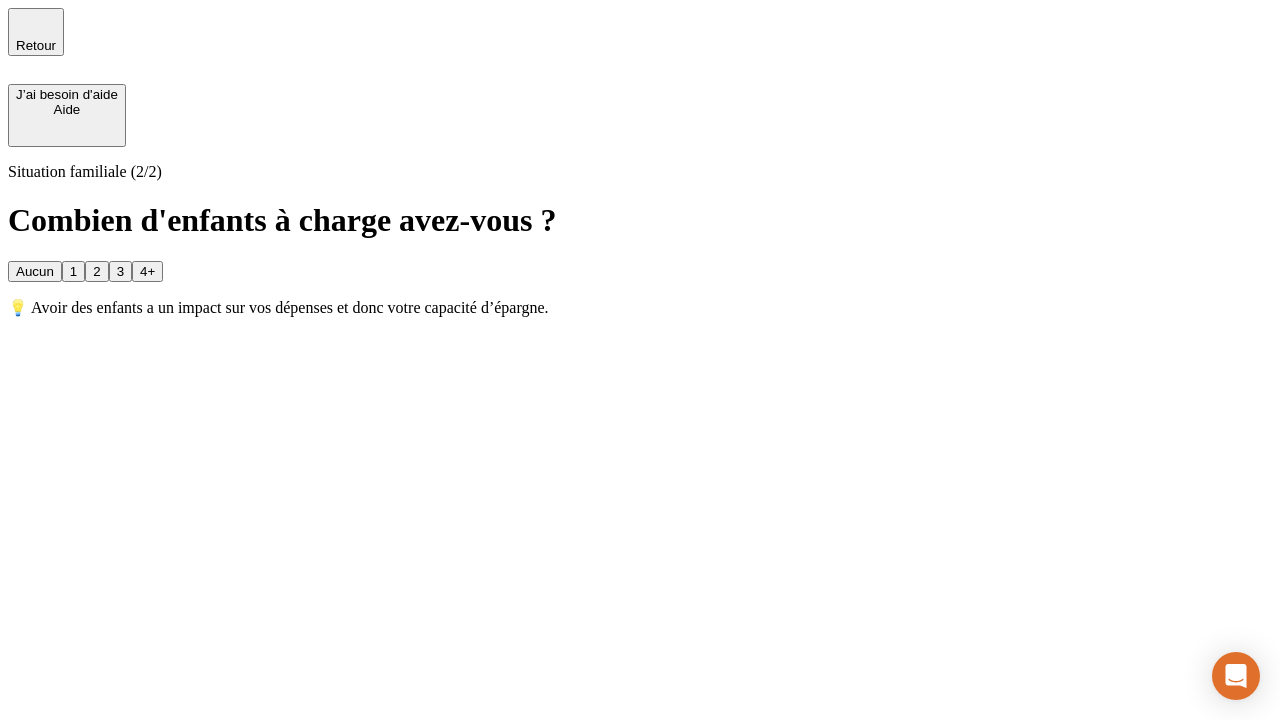 click on "Aucun" at bounding box center (35, 271) 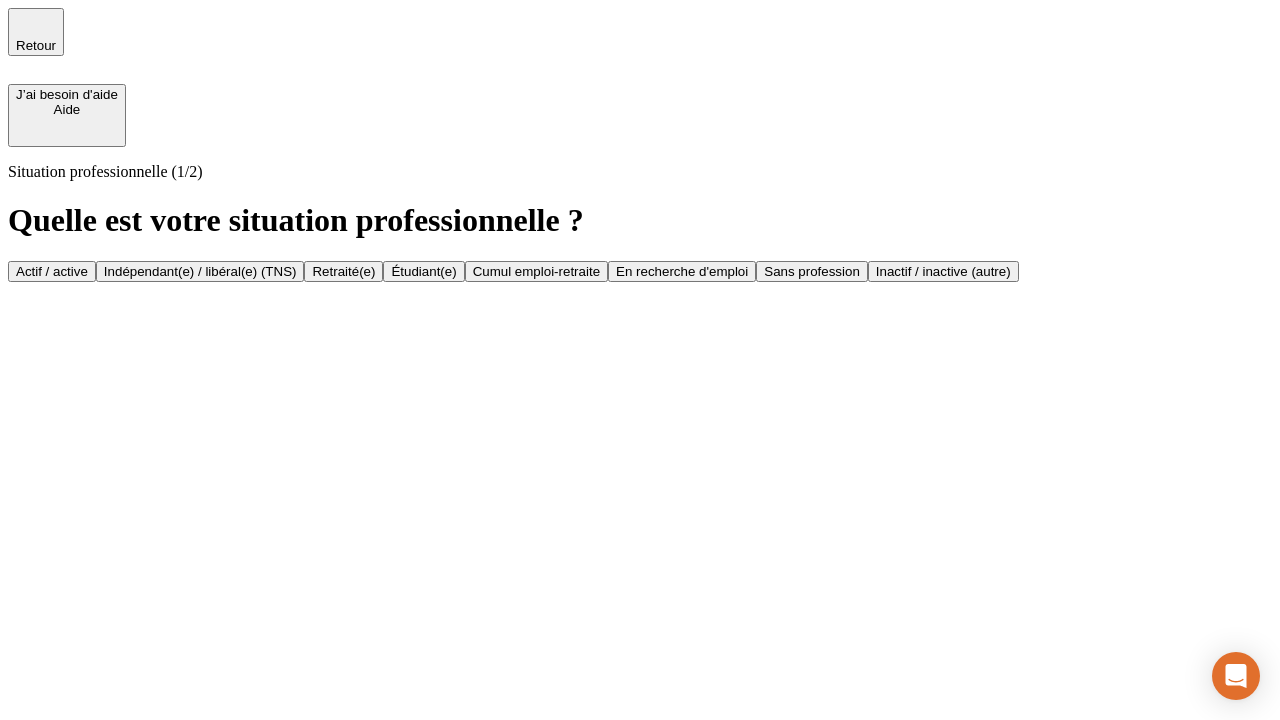 click on "Actif / active" at bounding box center (52, 271) 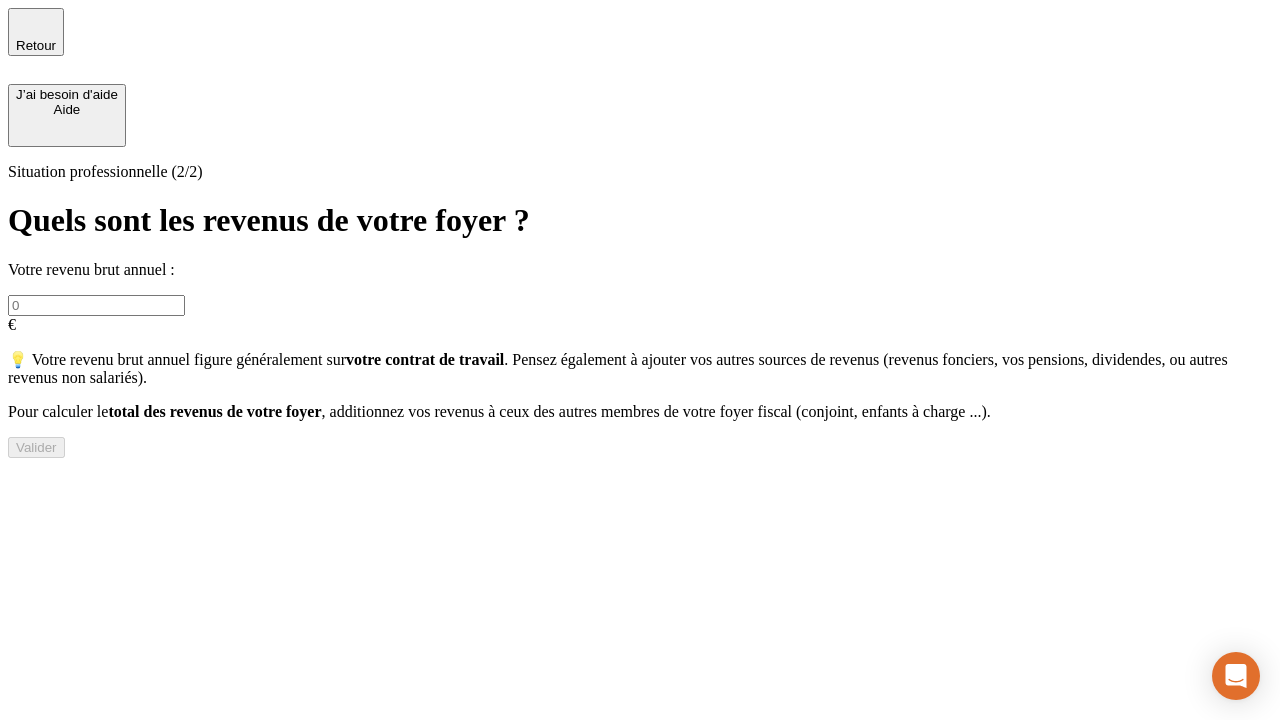 click at bounding box center (96, 305) 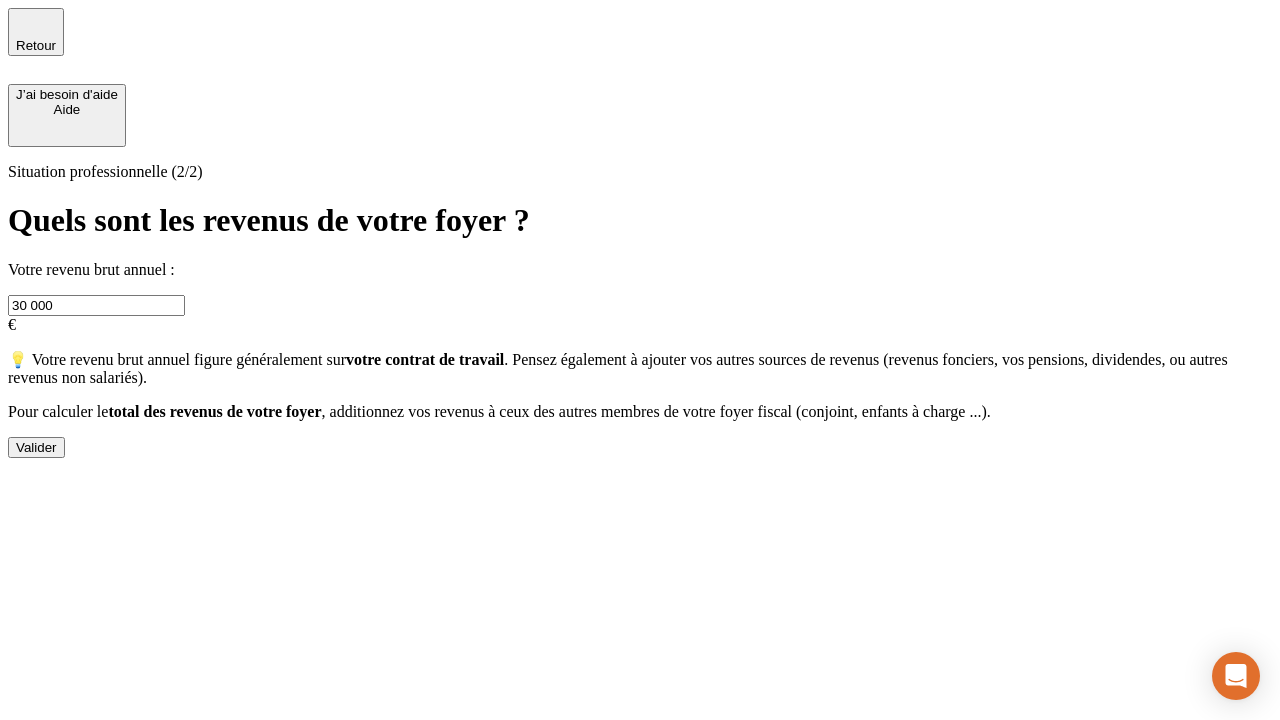 type on "30 000" 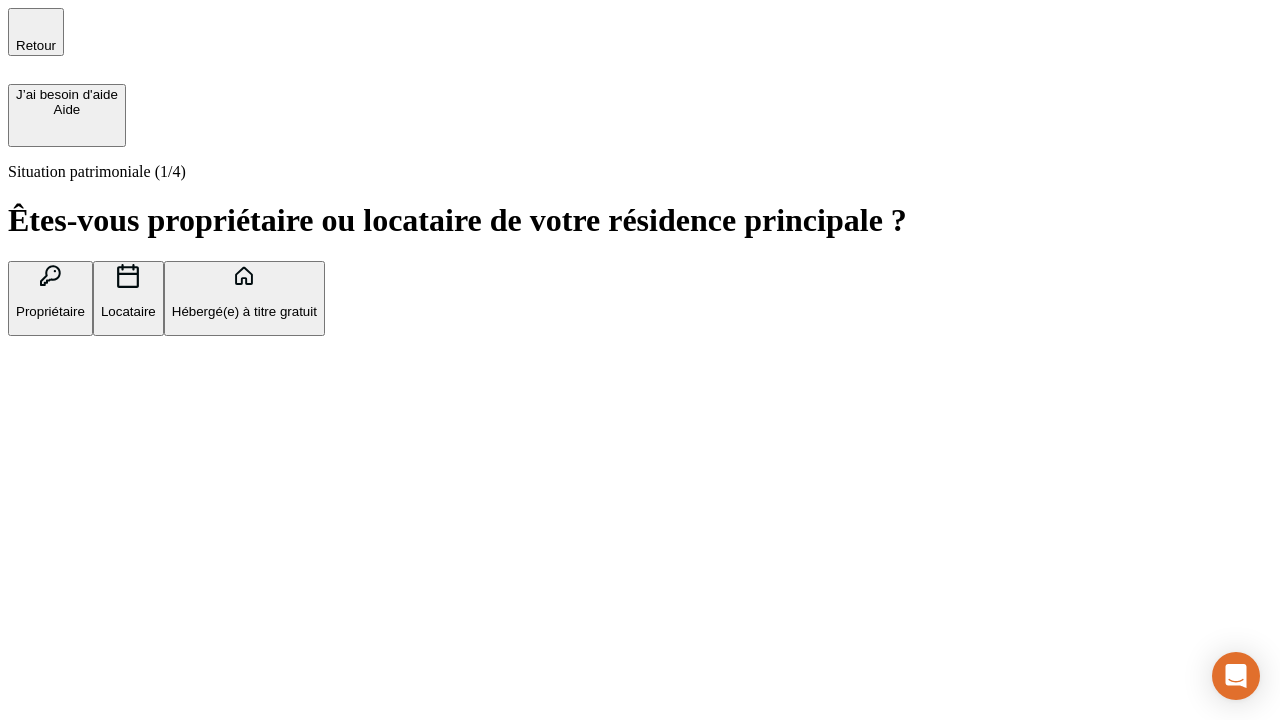 click on "Hébergé(e) à titre gratuit" at bounding box center [244, 311] 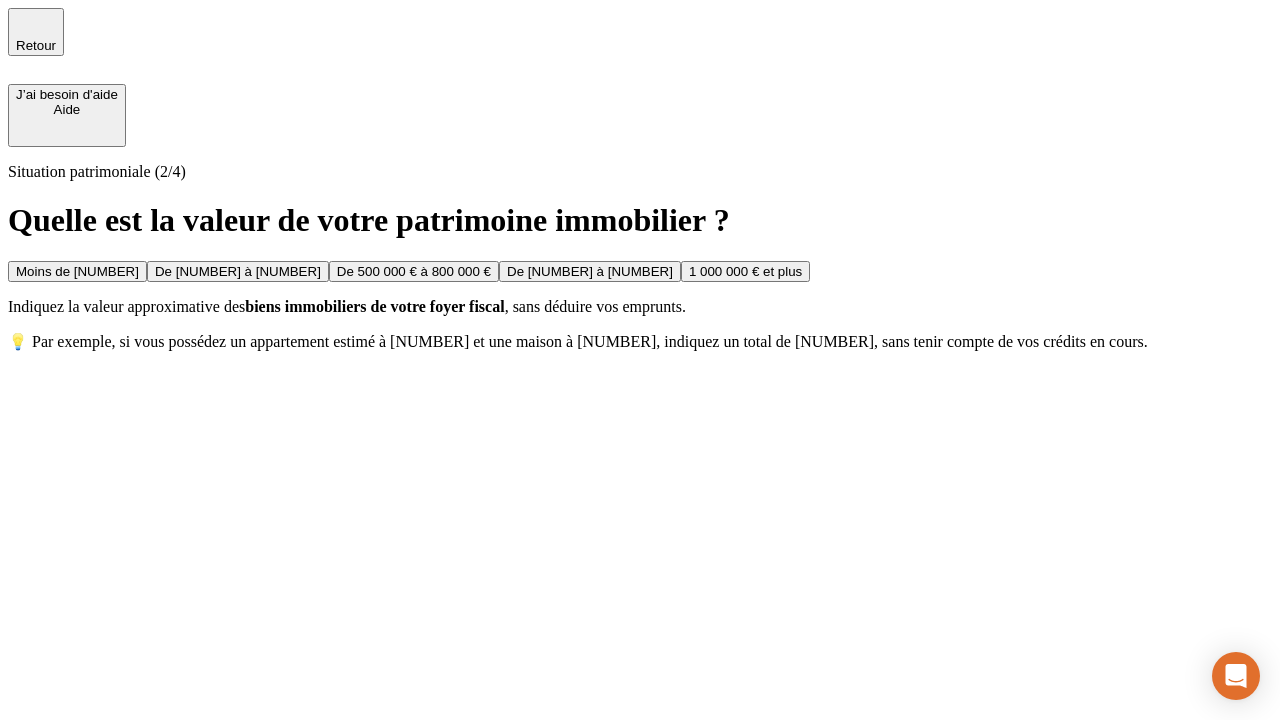 click on "Moins de [NUMBER]" at bounding box center [77, 271] 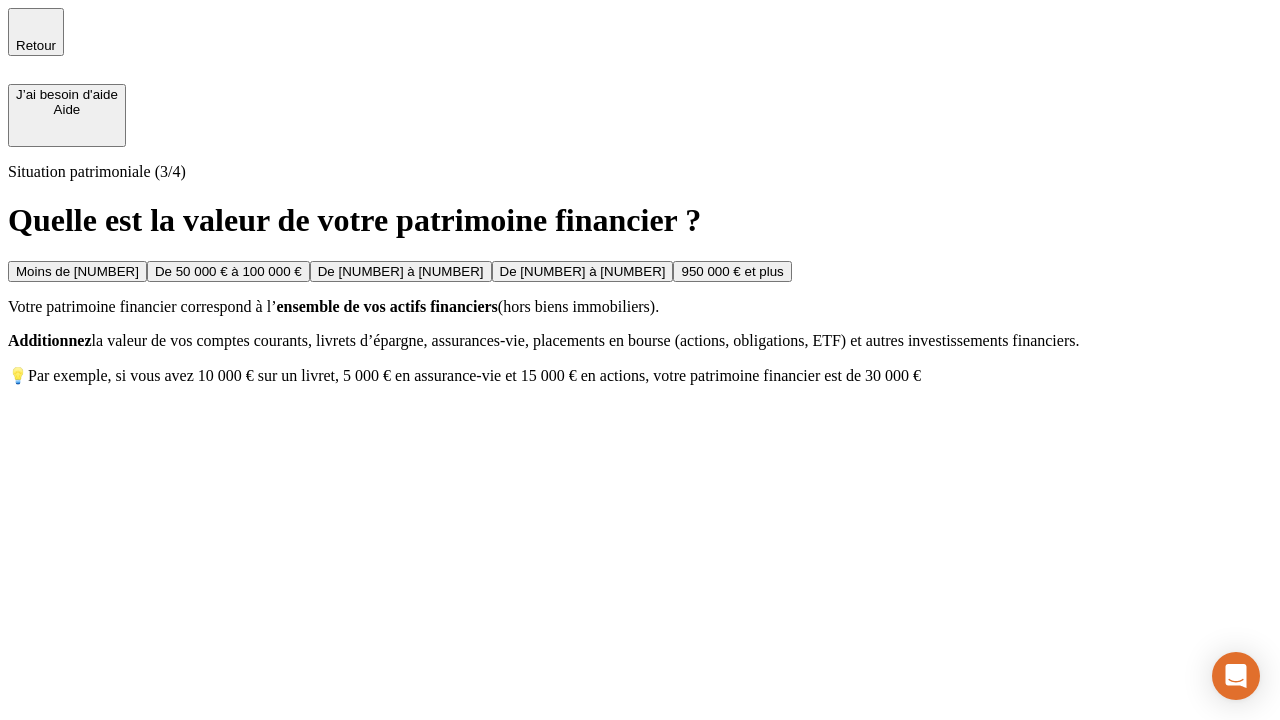 click on "Moins de [NUMBER]" at bounding box center [77, 271] 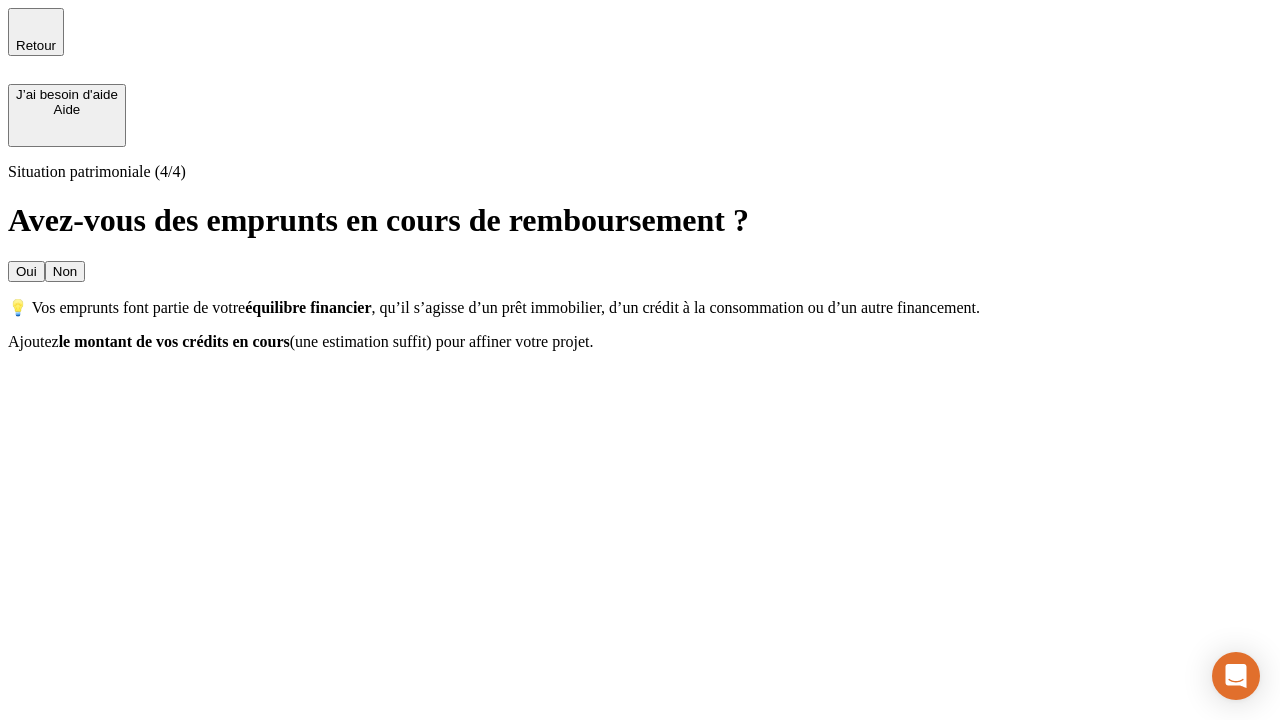 click on "Non" at bounding box center [65, 271] 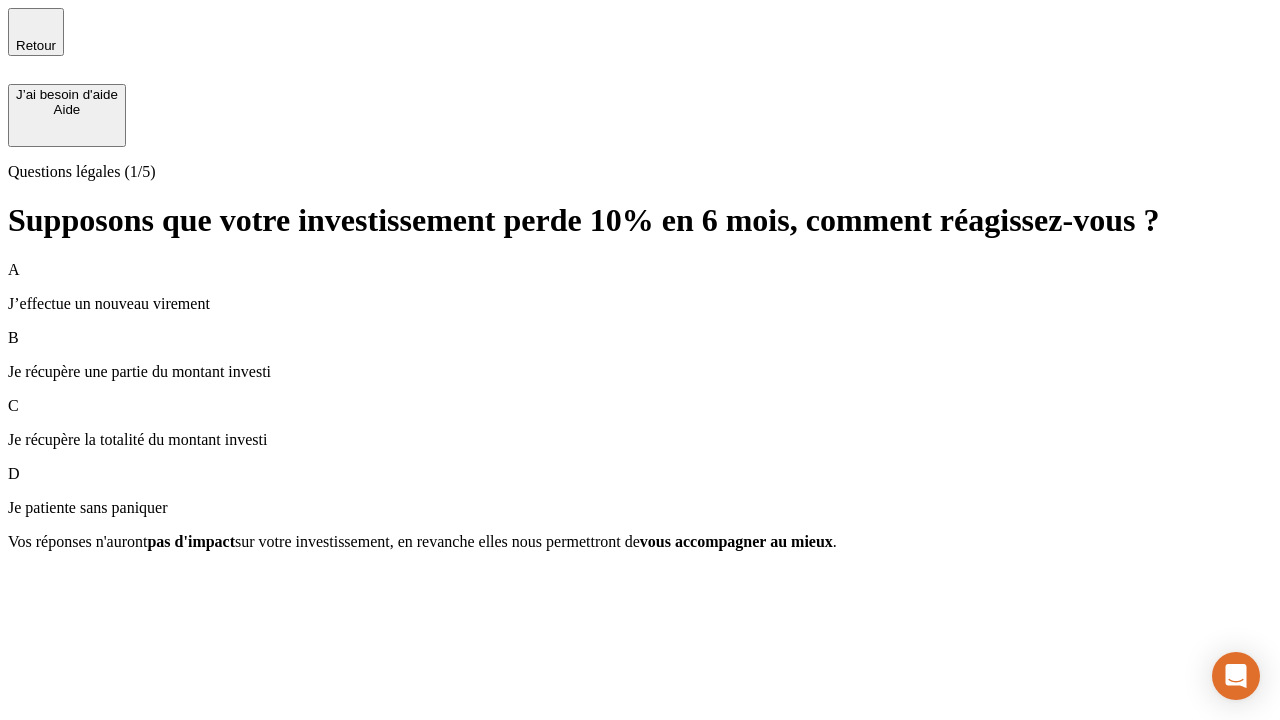click on "A J’effectue un nouveau virement" at bounding box center (640, 287) 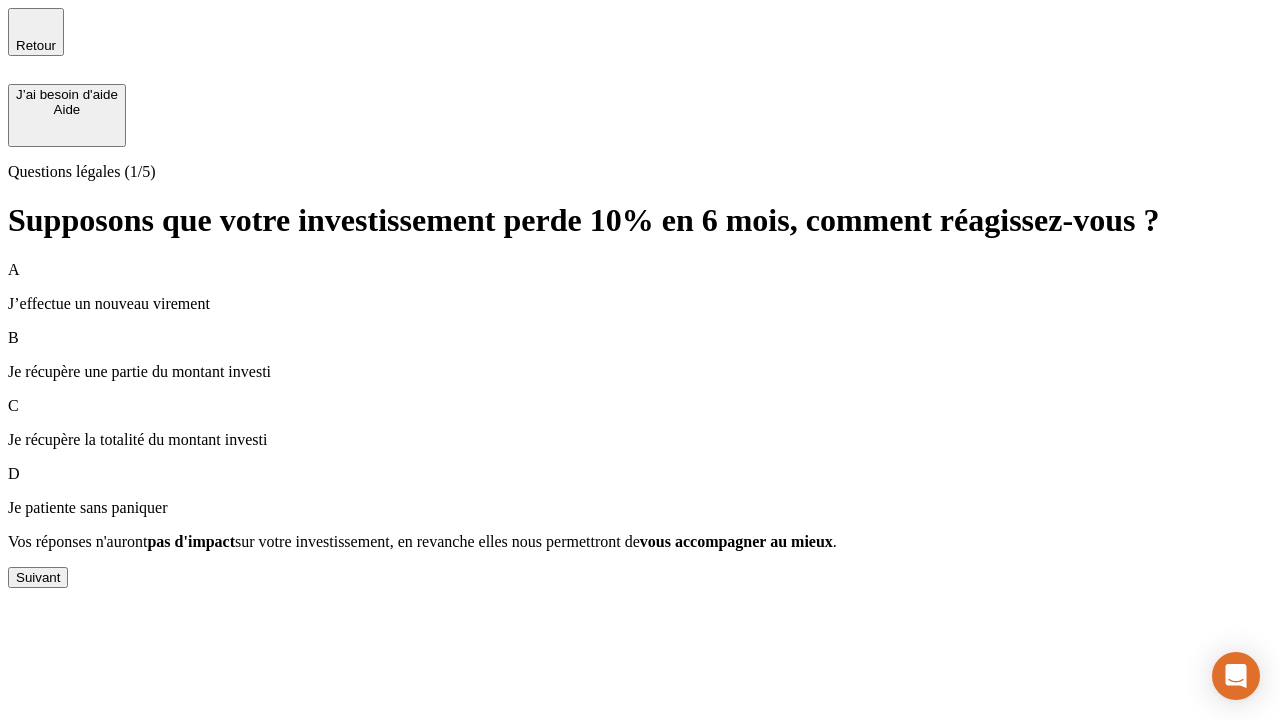 click on "Suivant" at bounding box center [38, 577] 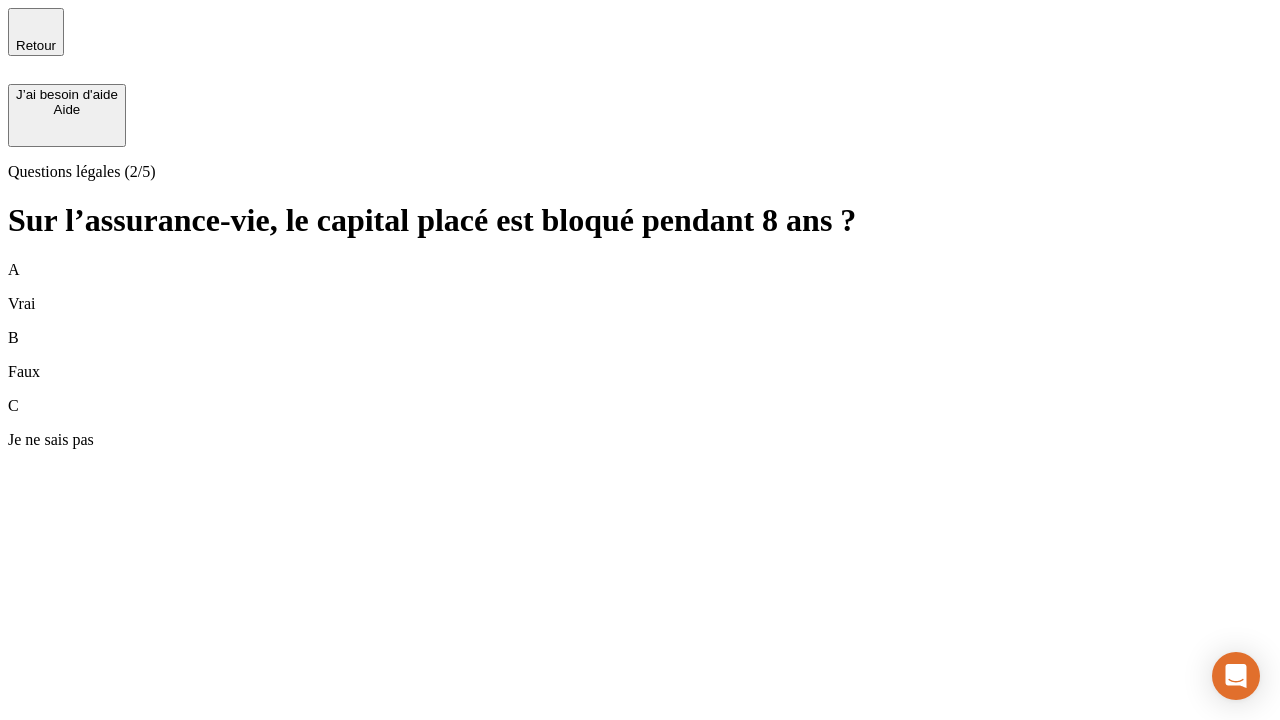 click on "B Faux" at bounding box center [640, 355] 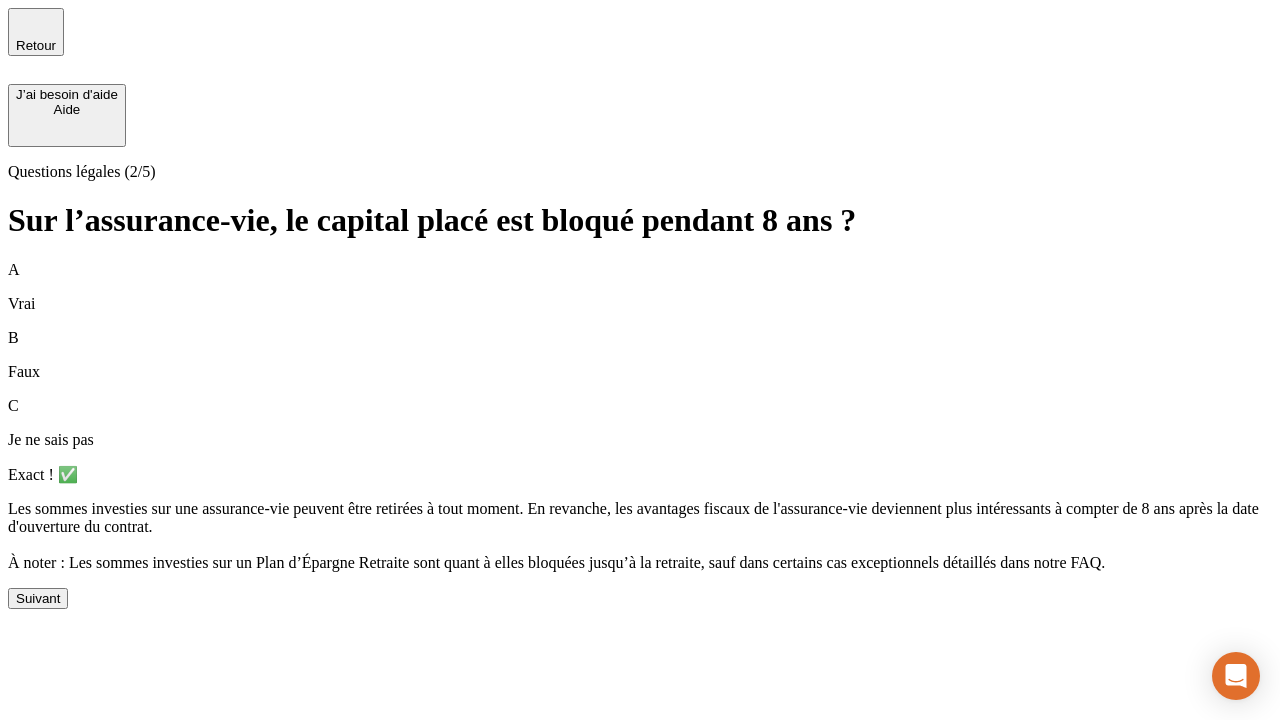 click on "Suivant" at bounding box center (38, 598) 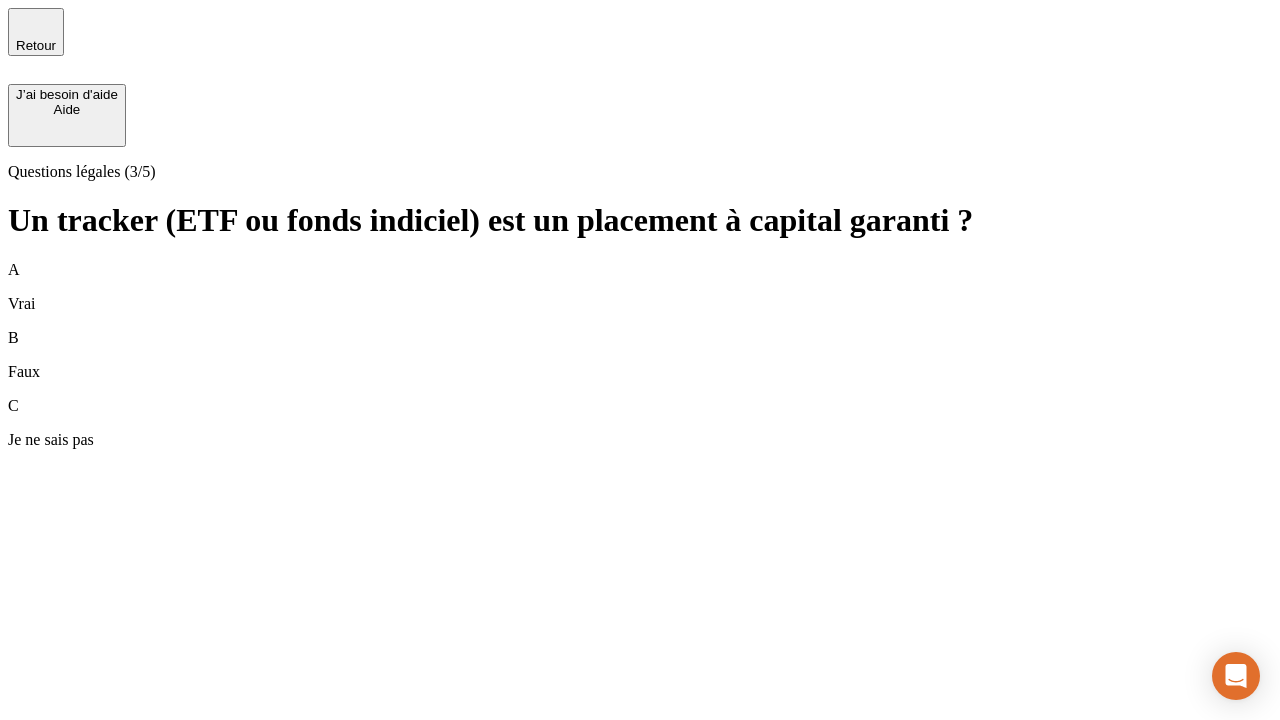 click on "B Faux" at bounding box center [640, 355] 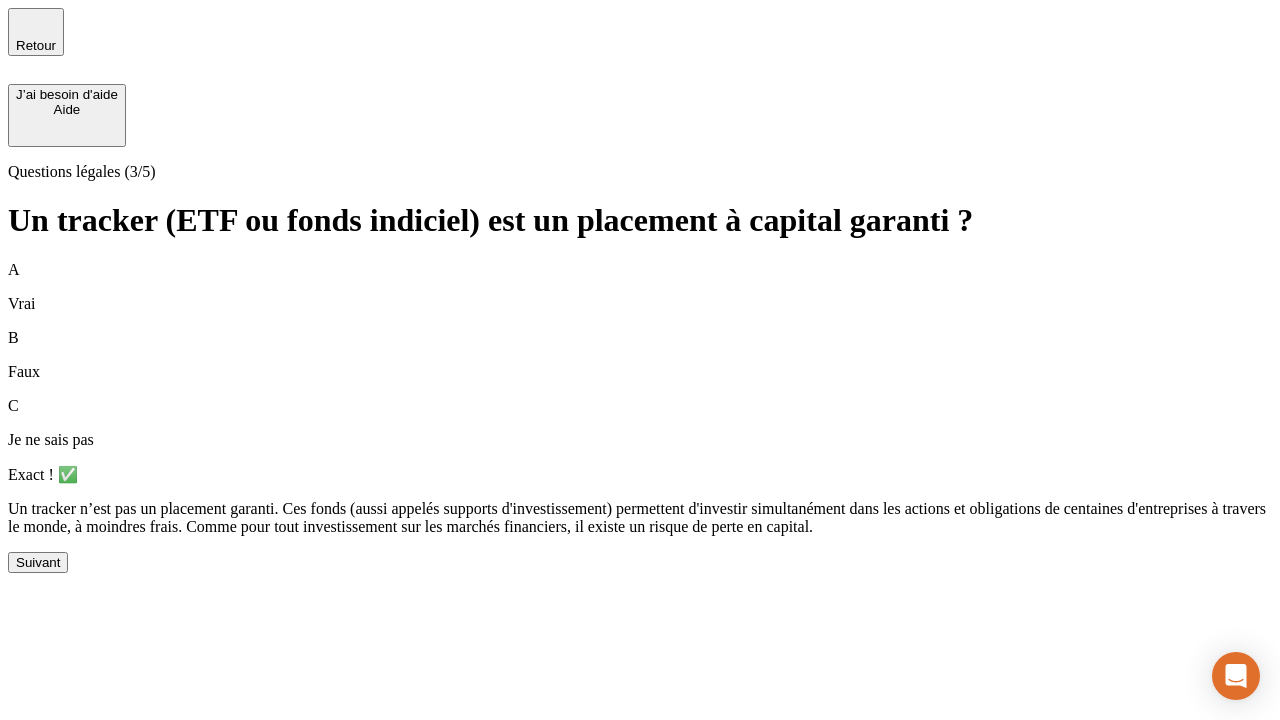 click on "Suivant" at bounding box center (38, 562) 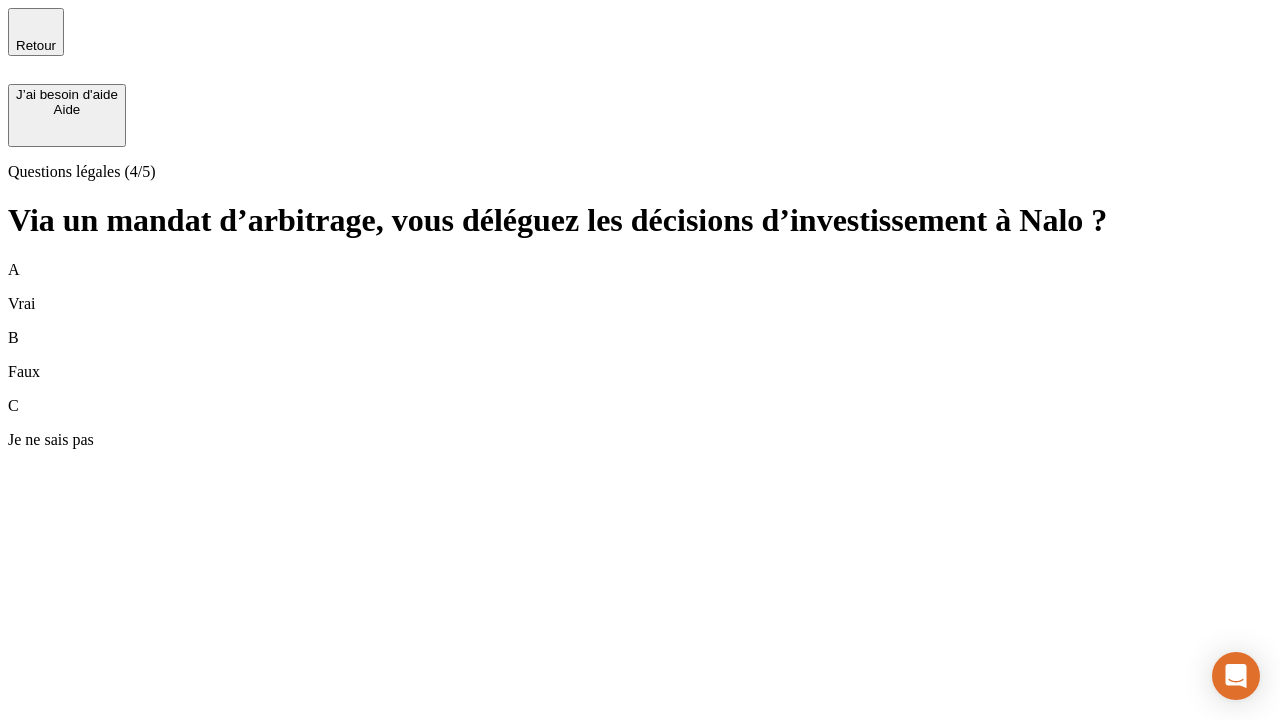 click on "A Vrai" at bounding box center [640, 287] 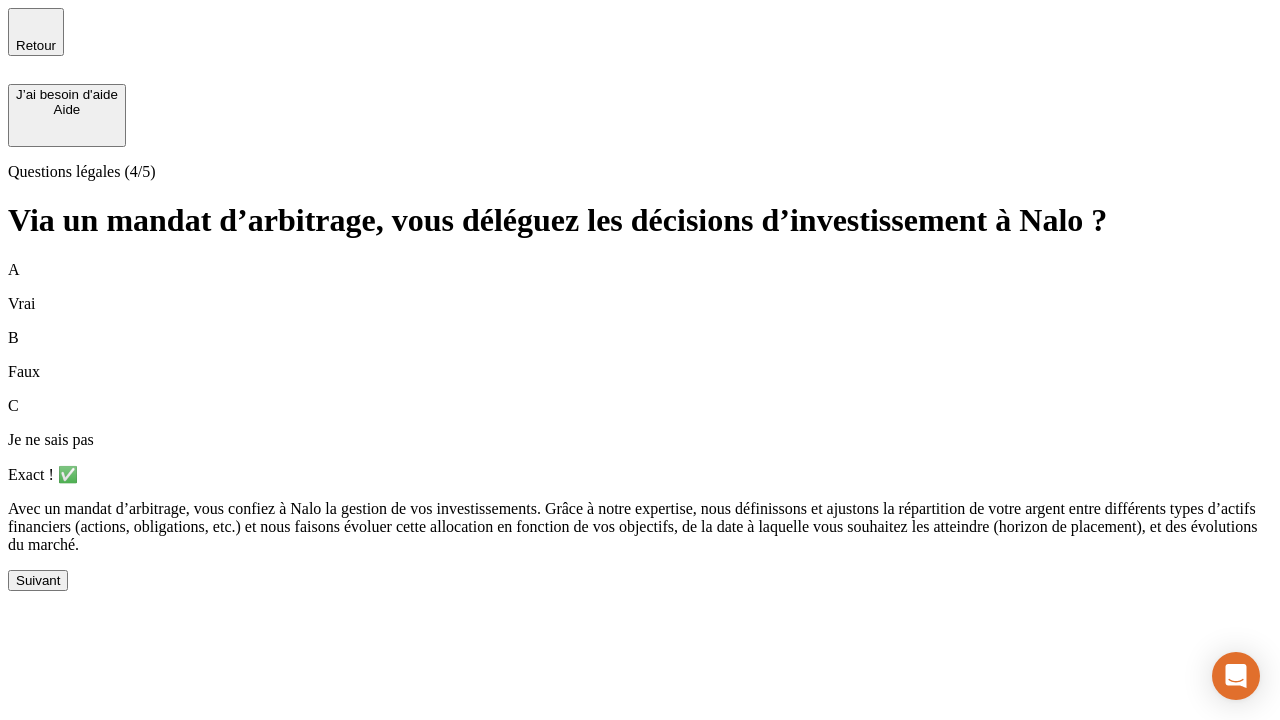 click on "Suivant" at bounding box center [38, 580] 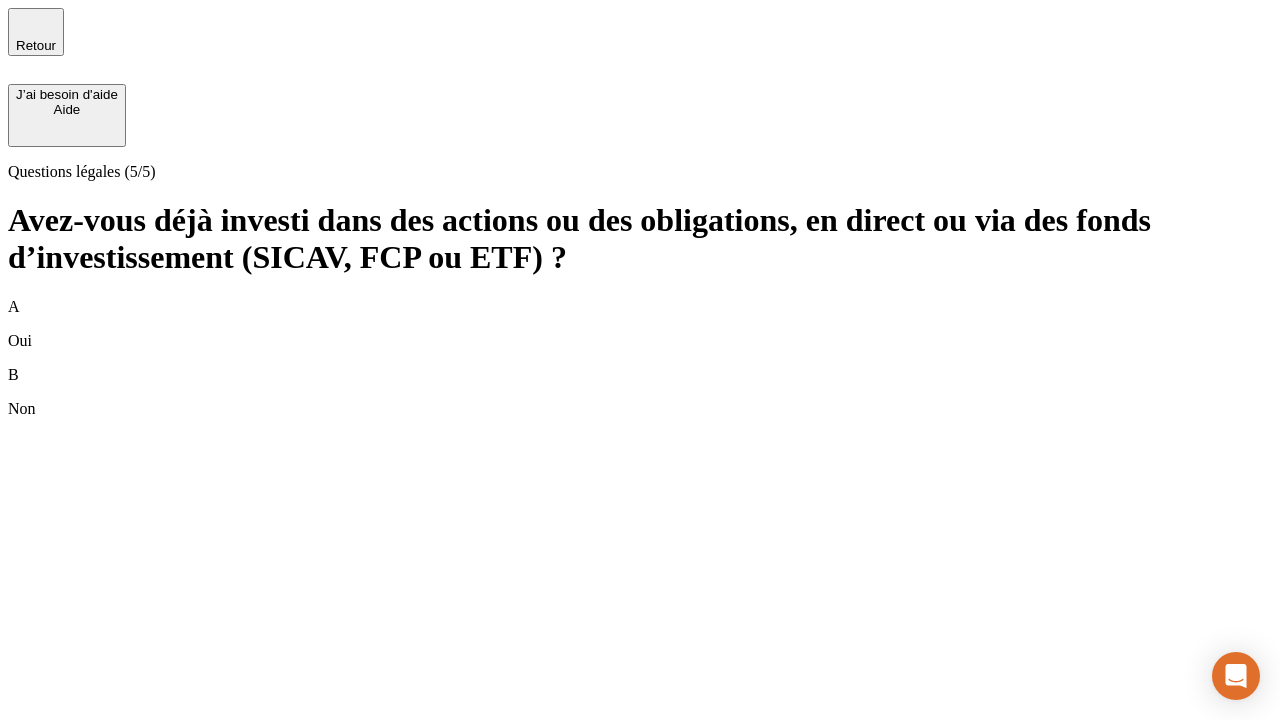 click on "B Non" at bounding box center (640, 392) 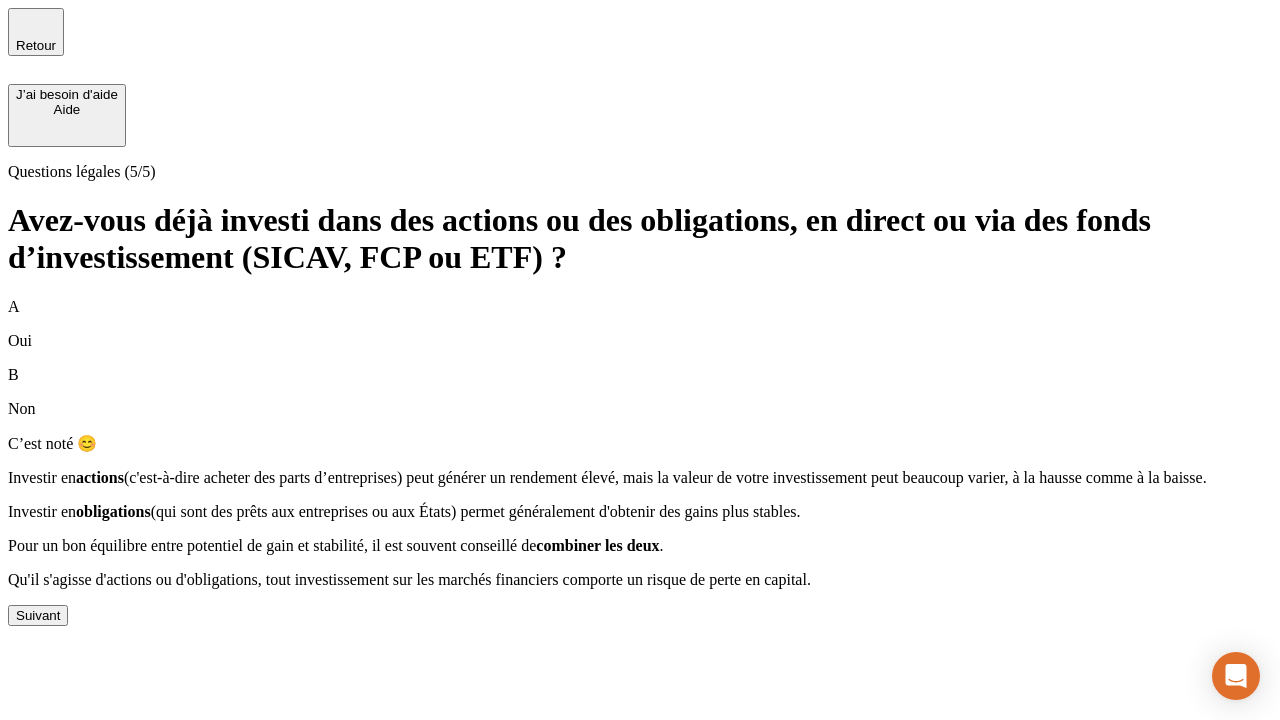 click on "Suivant" at bounding box center [38, 615] 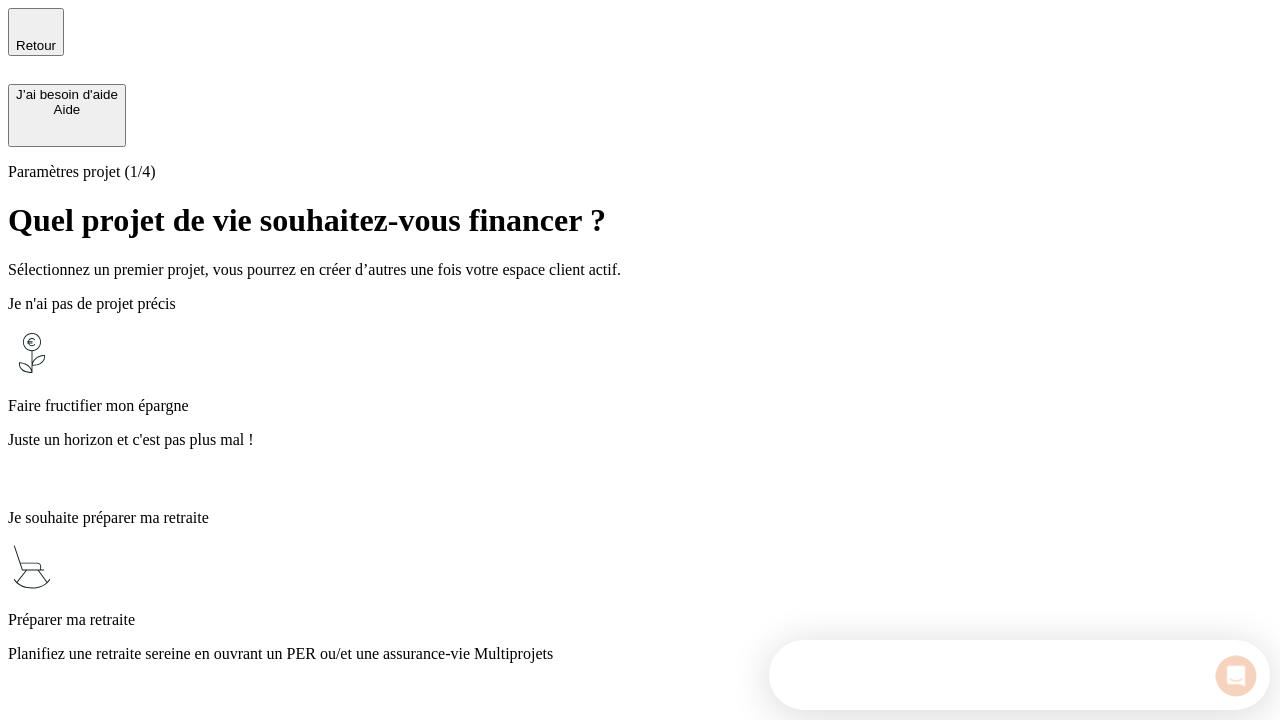 scroll, scrollTop: 0, scrollLeft: 0, axis: both 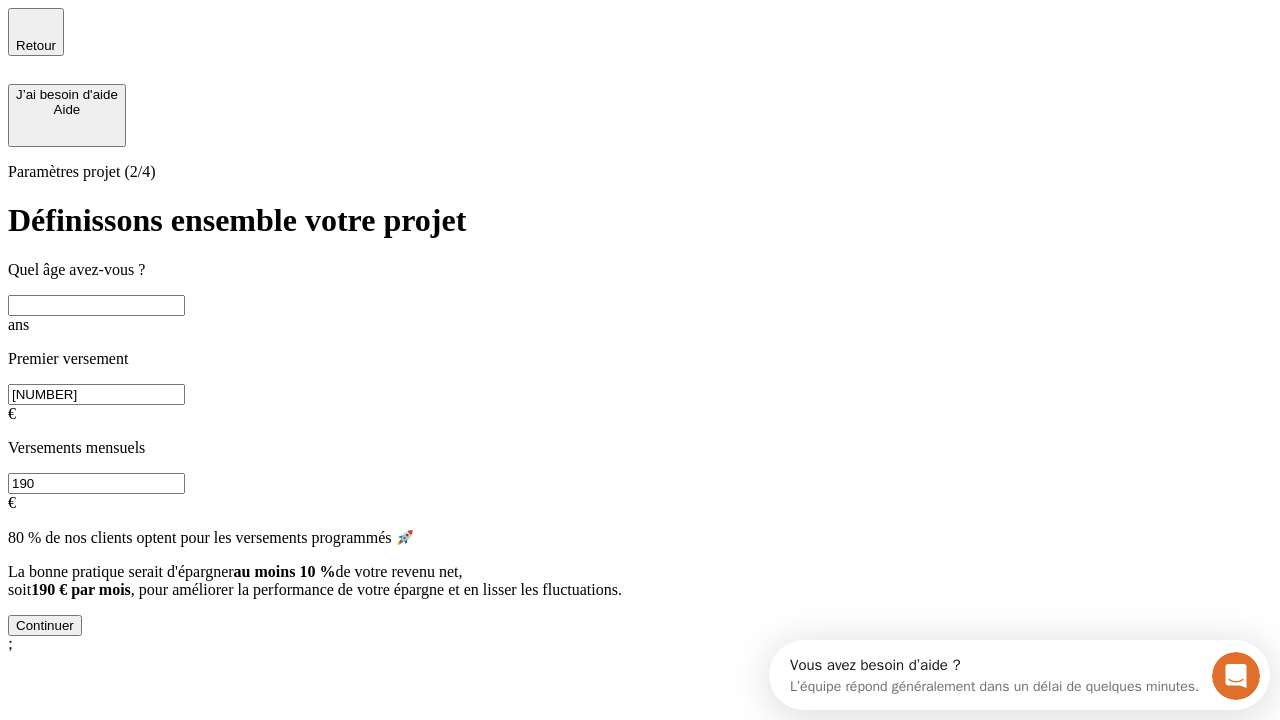 click at bounding box center (96, 305) 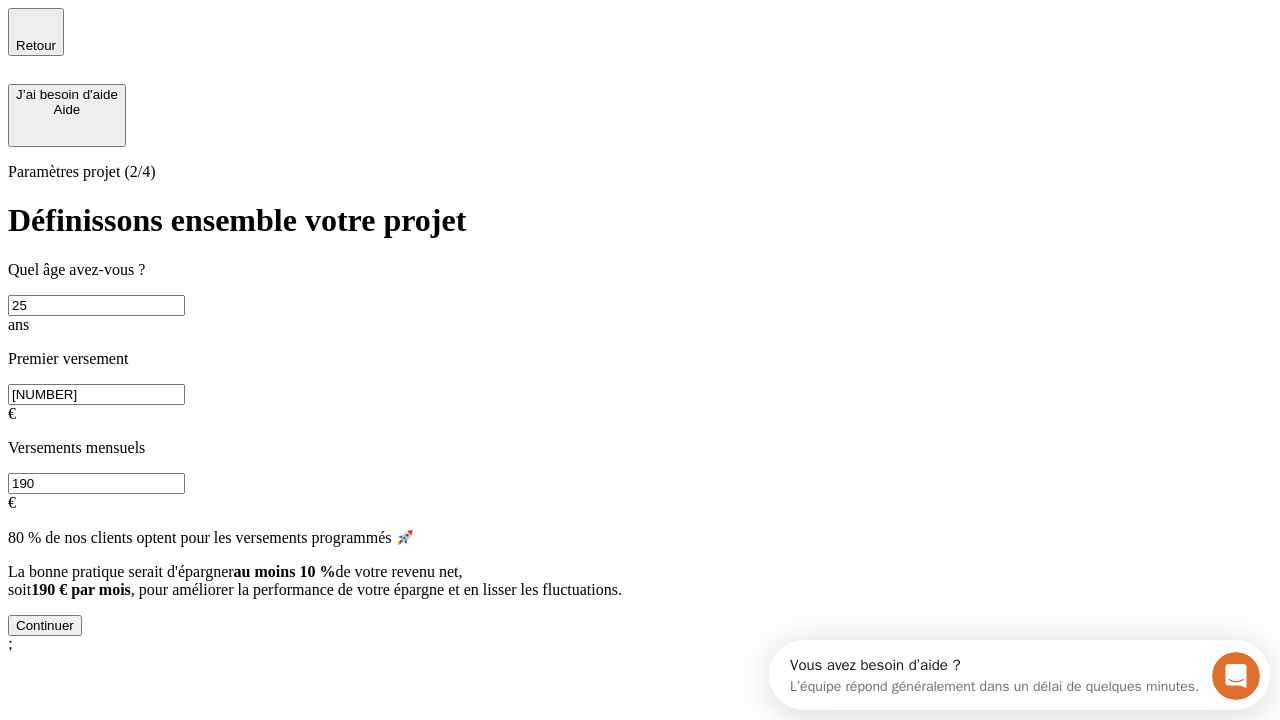 type on "25" 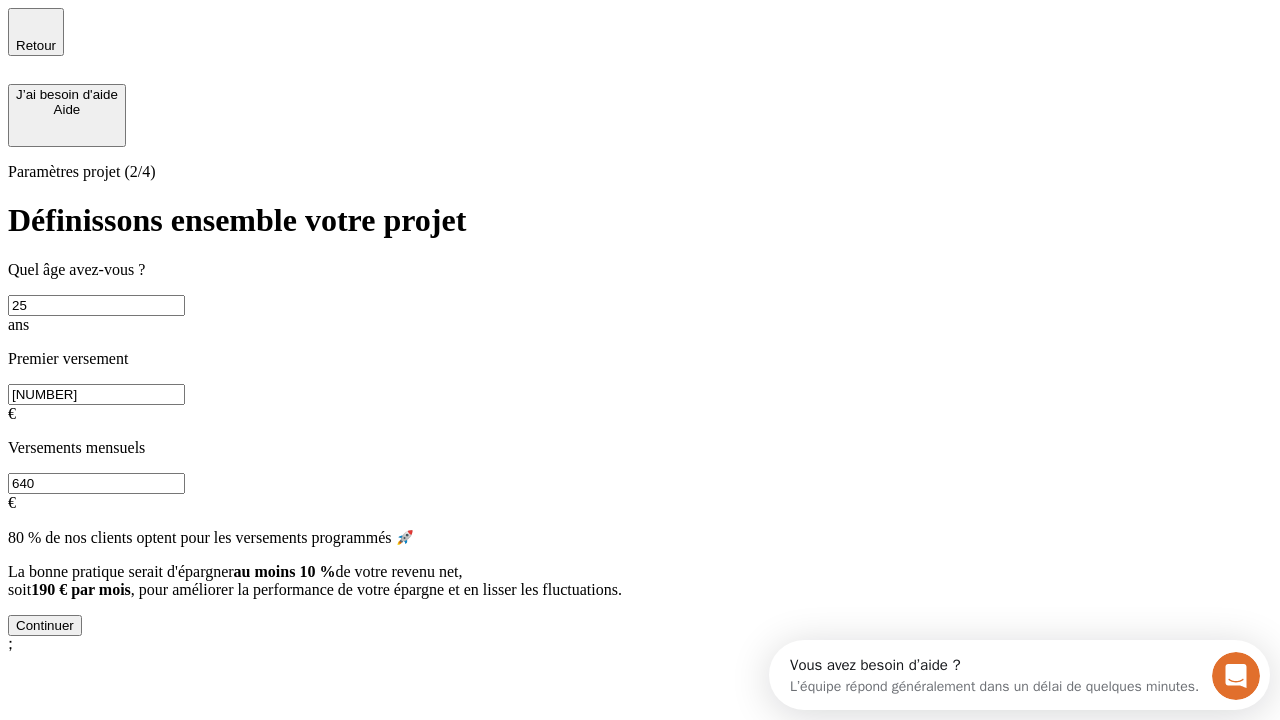 type on "640" 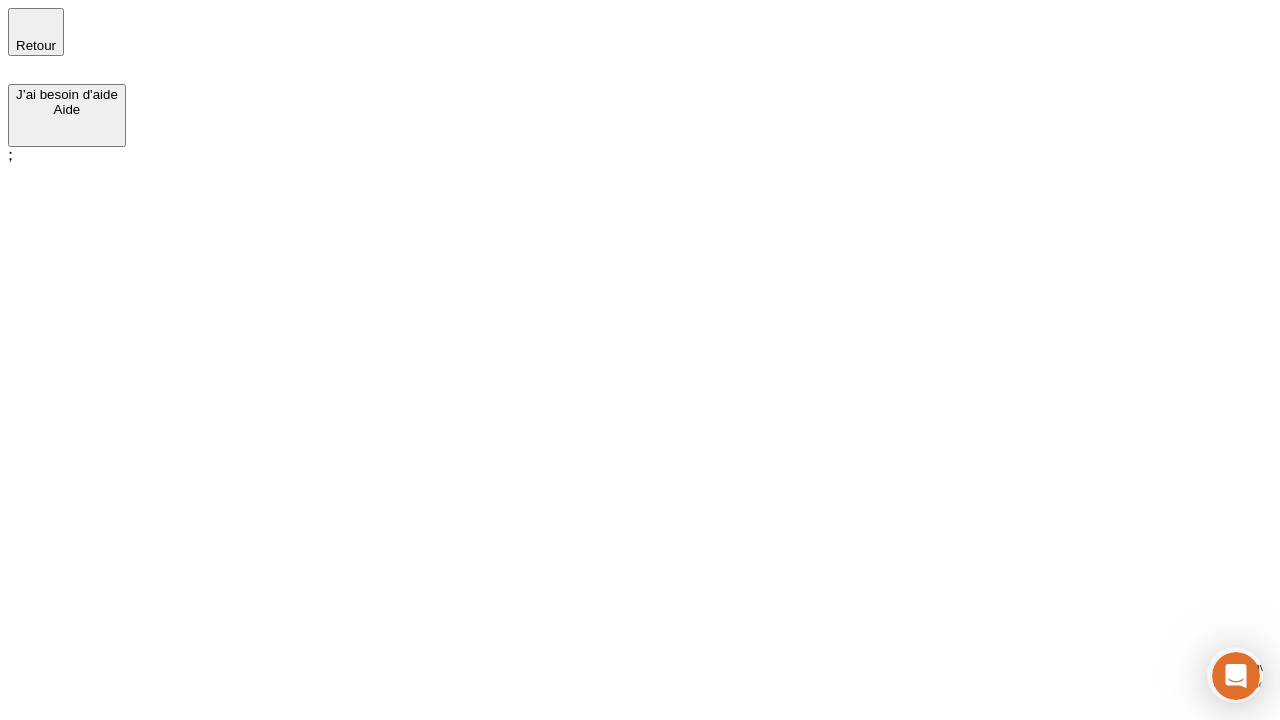 scroll, scrollTop: 0, scrollLeft: 0, axis: both 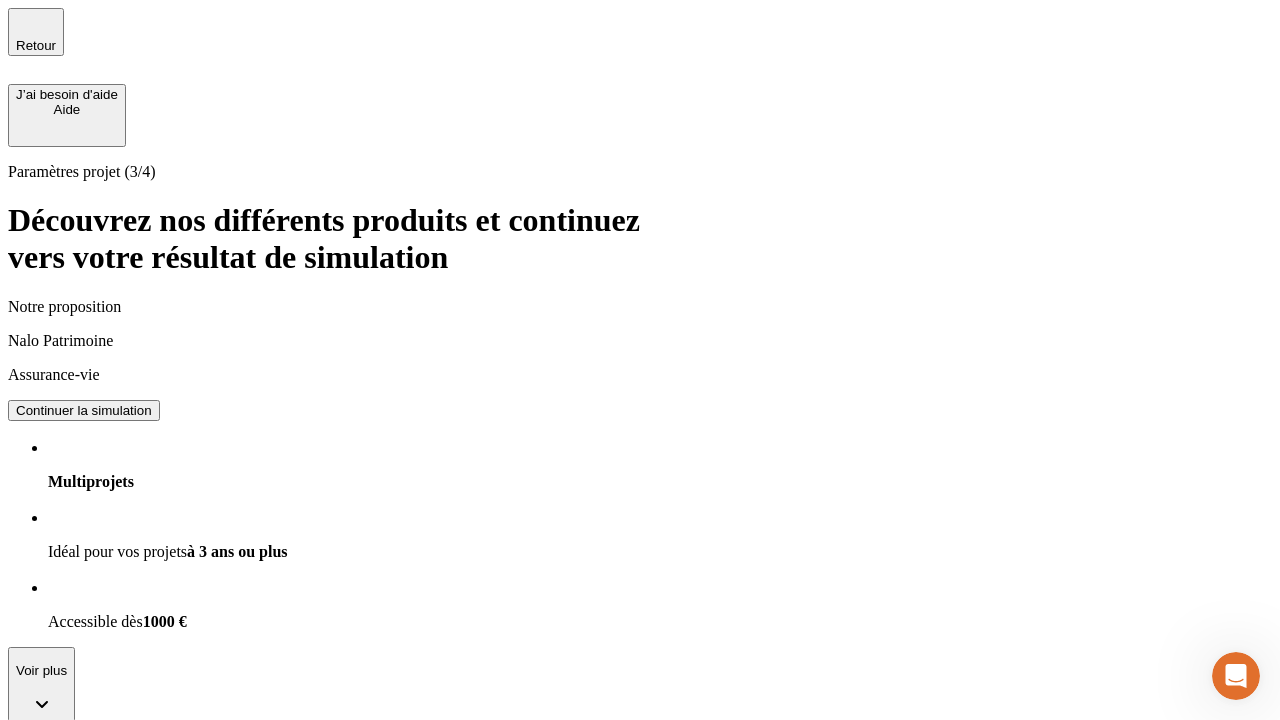 click on "Continuer la simulation" at bounding box center [84, 410] 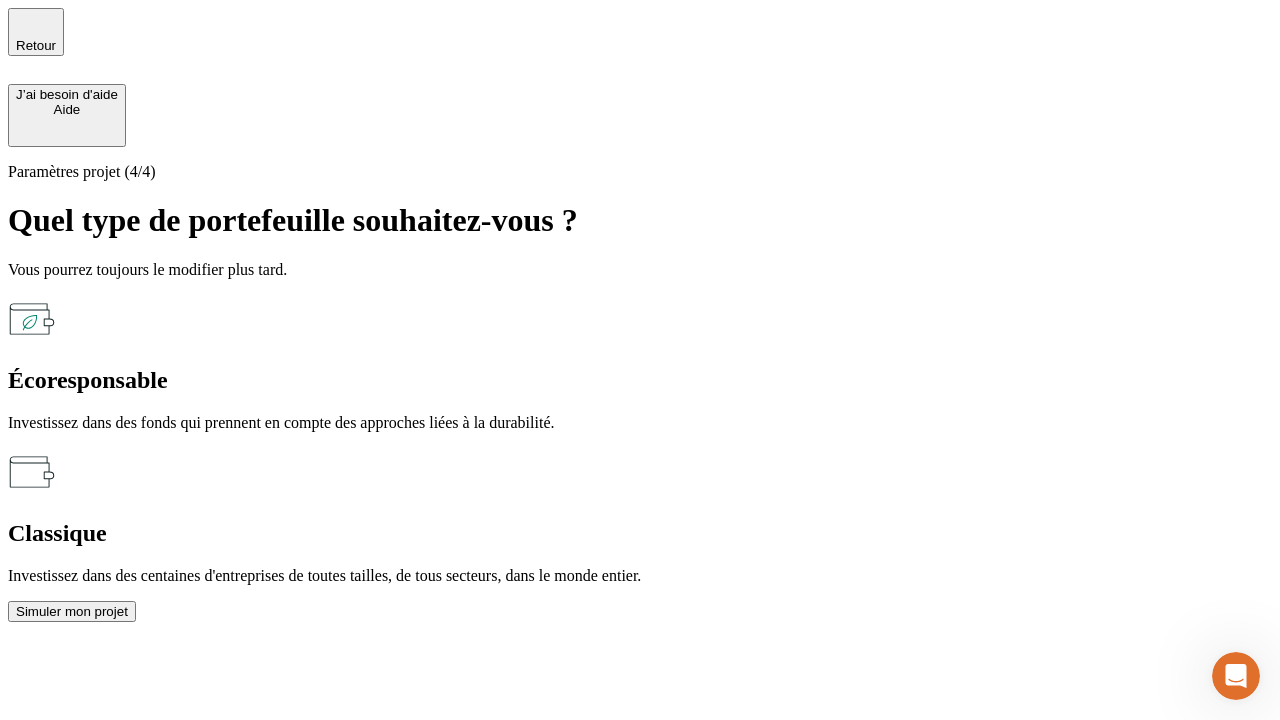 click on "Classique" at bounding box center (640, 533) 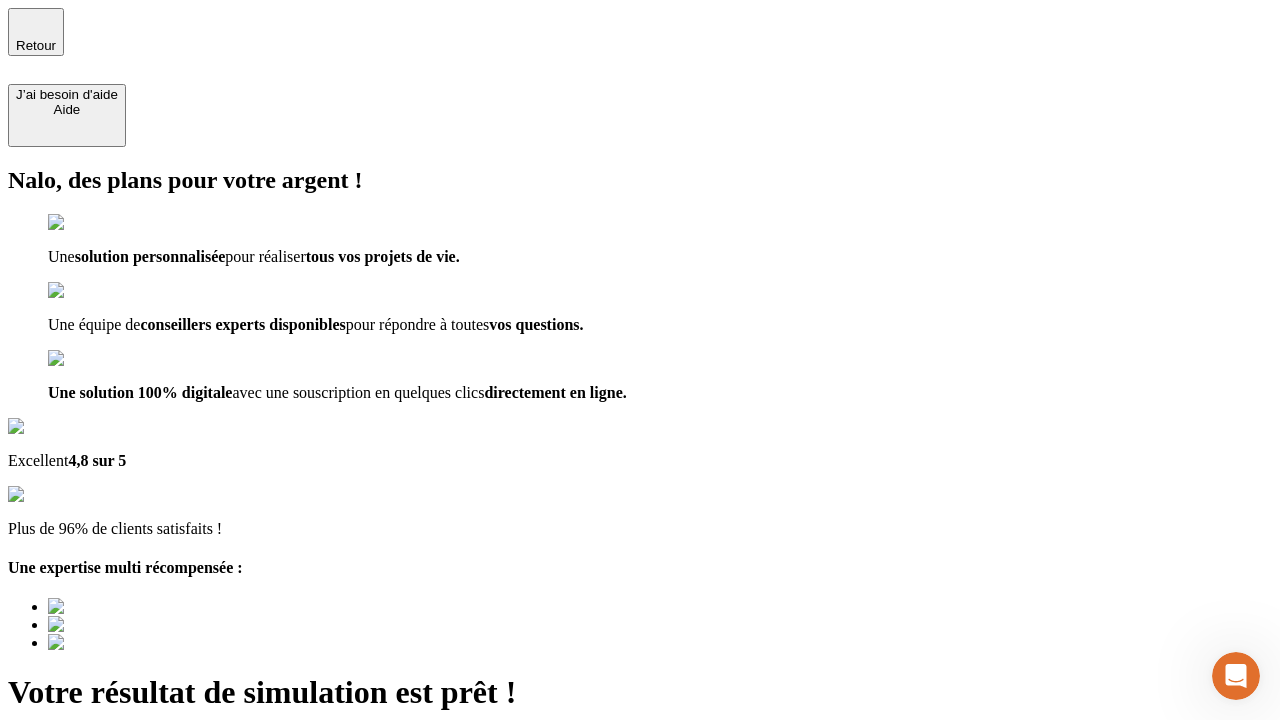 click on "Découvrir ma simulation" at bounding box center [87, 881] 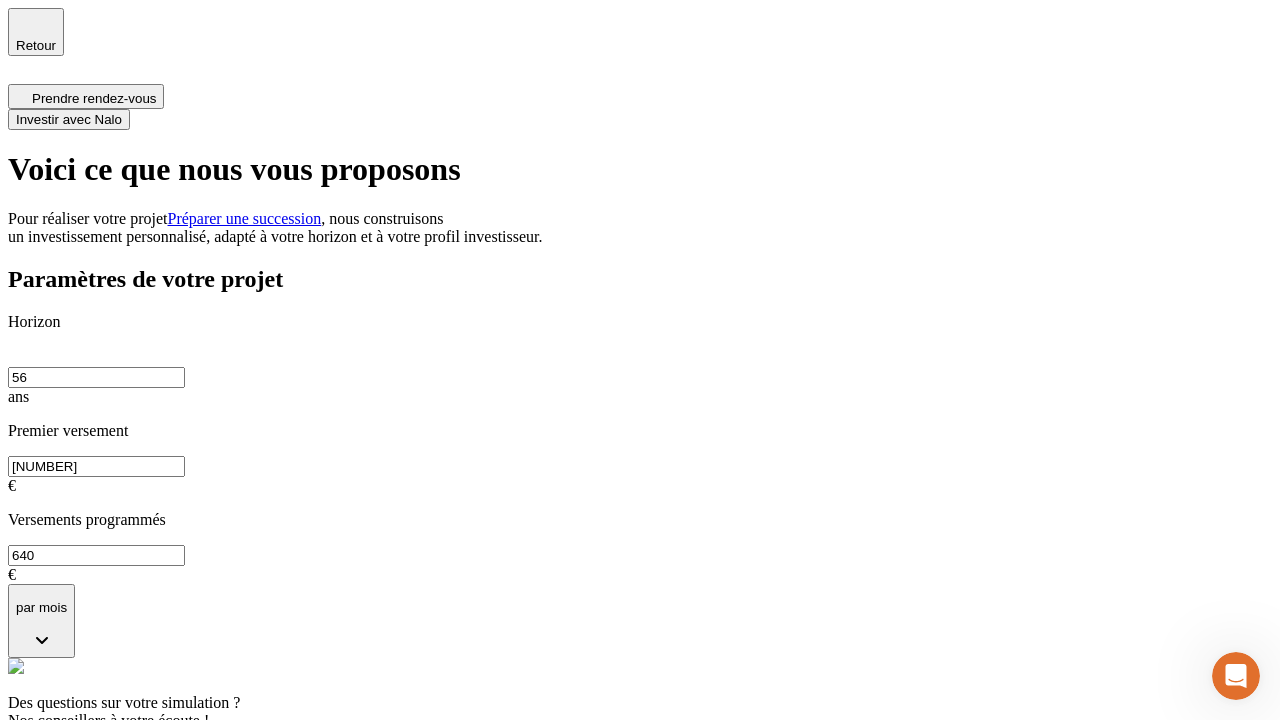 click on "Investir avec Nalo" at bounding box center [69, 119] 